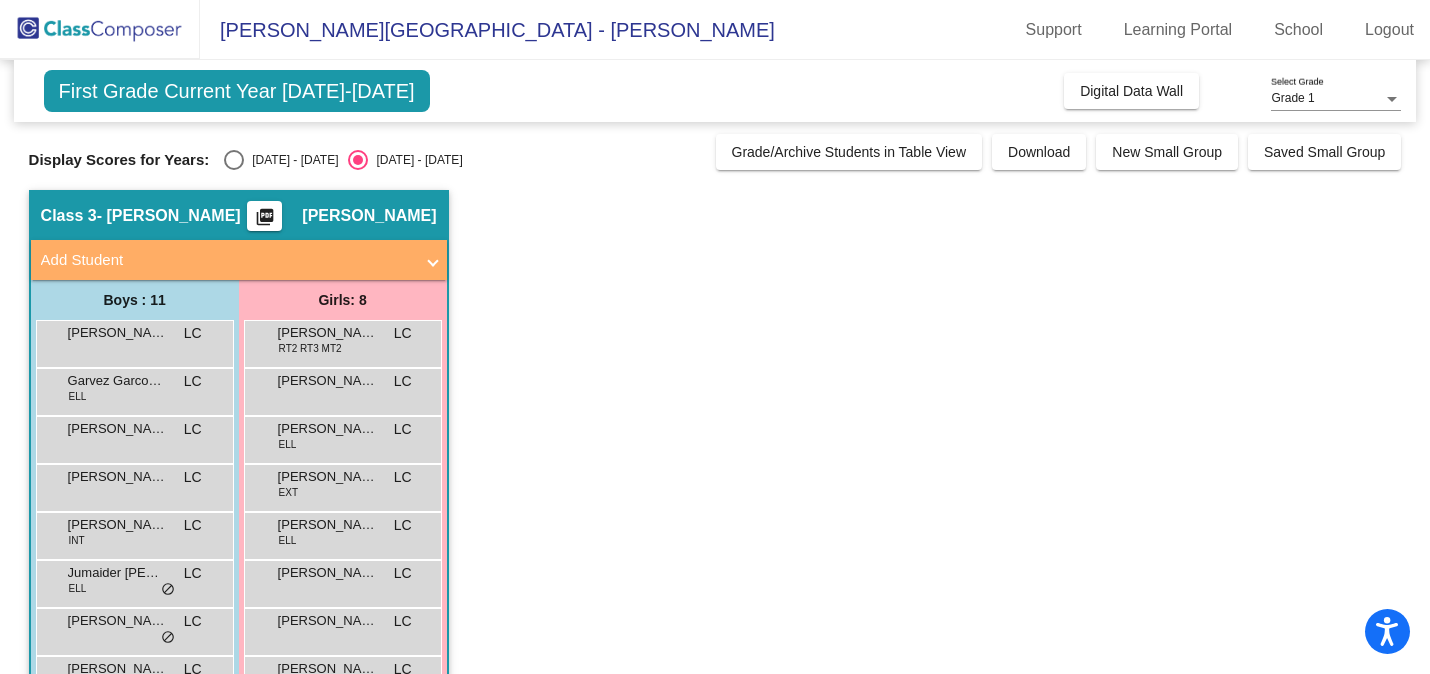 scroll, scrollTop: 0, scrollLeft: 0, axis: both 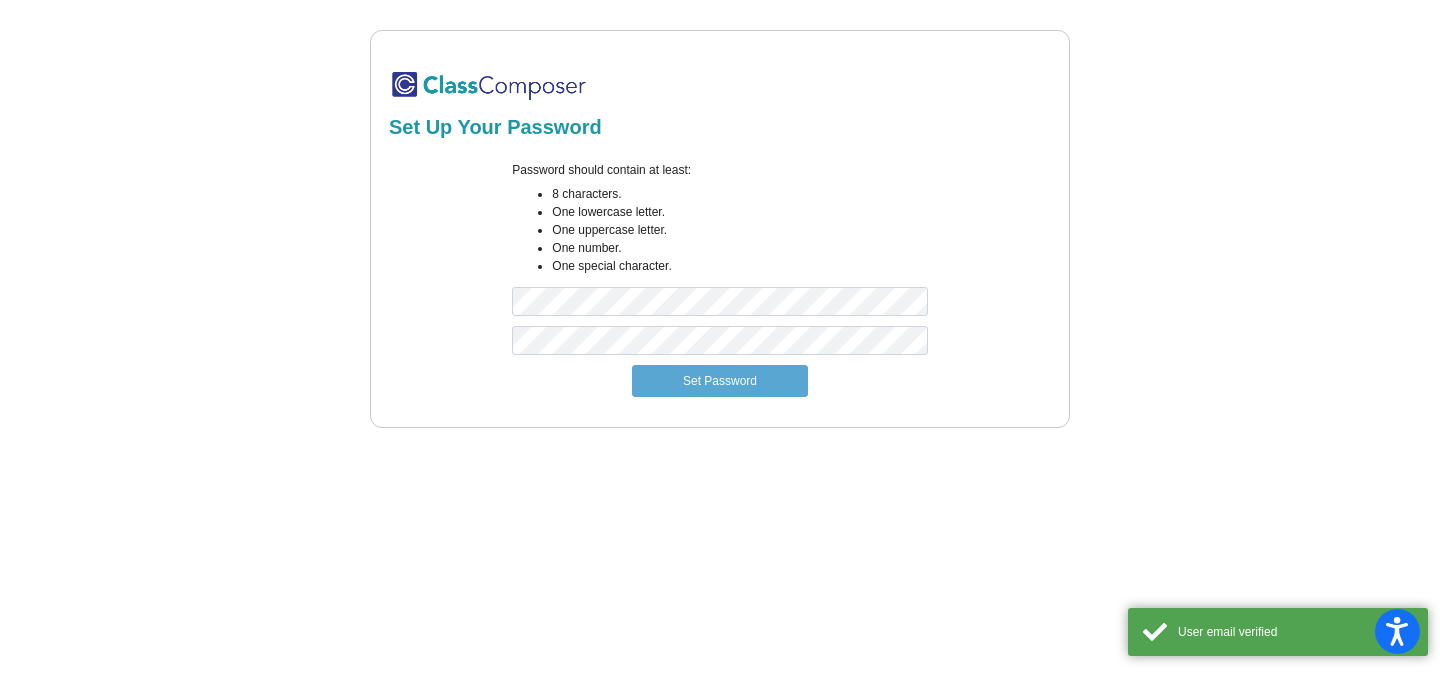 click at bounding box center (489, 85) 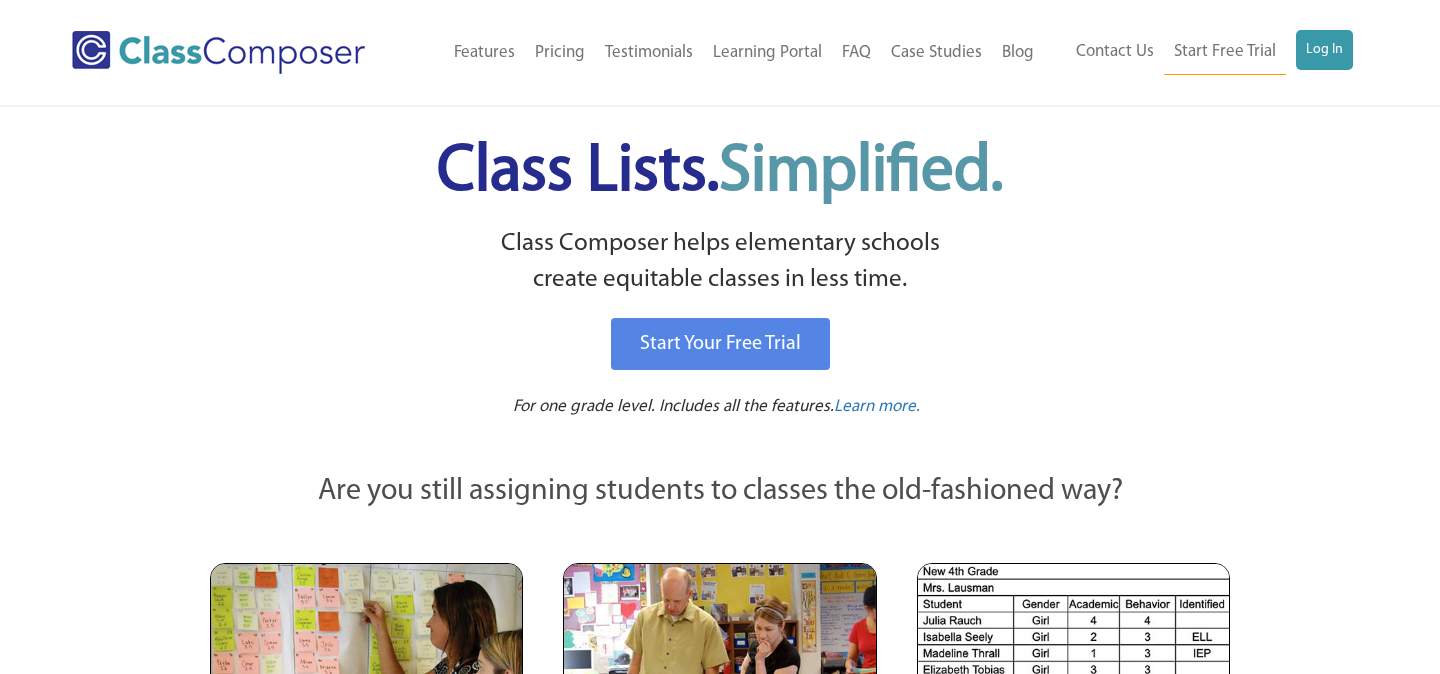scroll, scrollTop: 0, scrollLeft: 0, axis: both 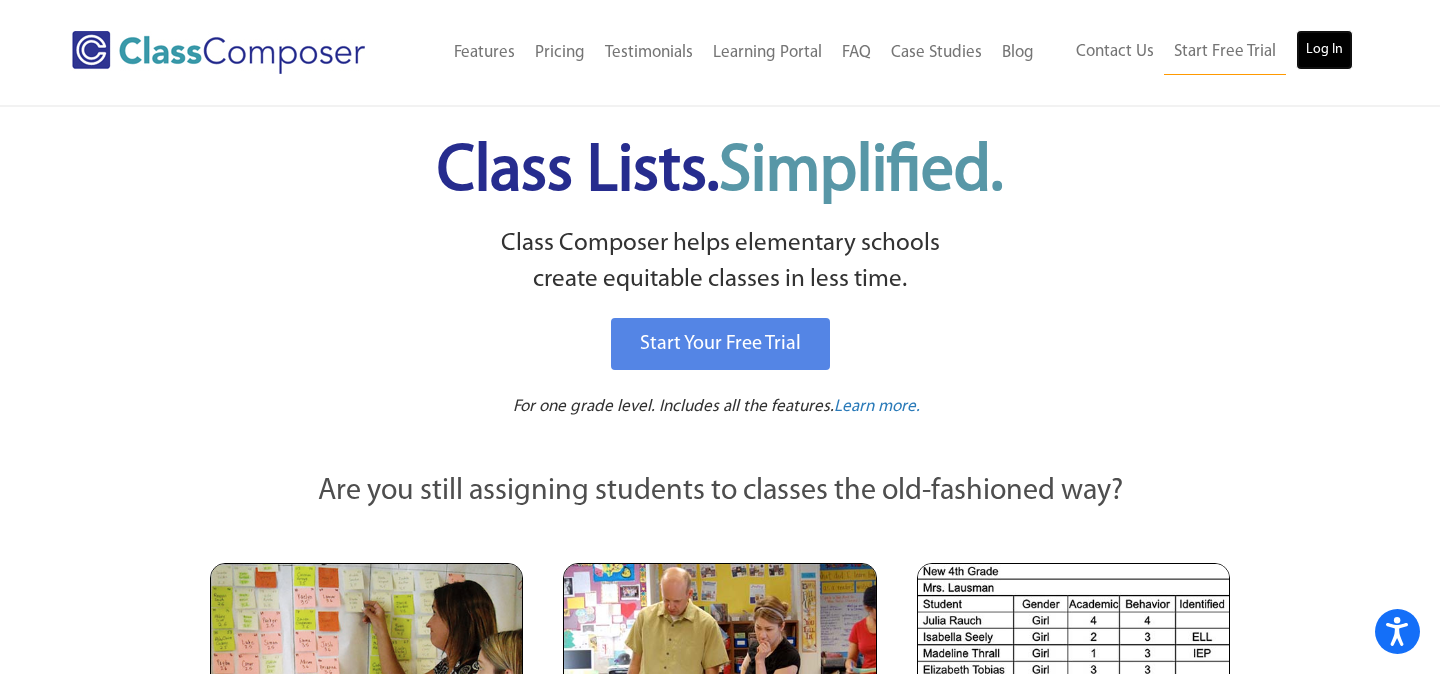 click on "Log In" at bounding box center [1324, 50] 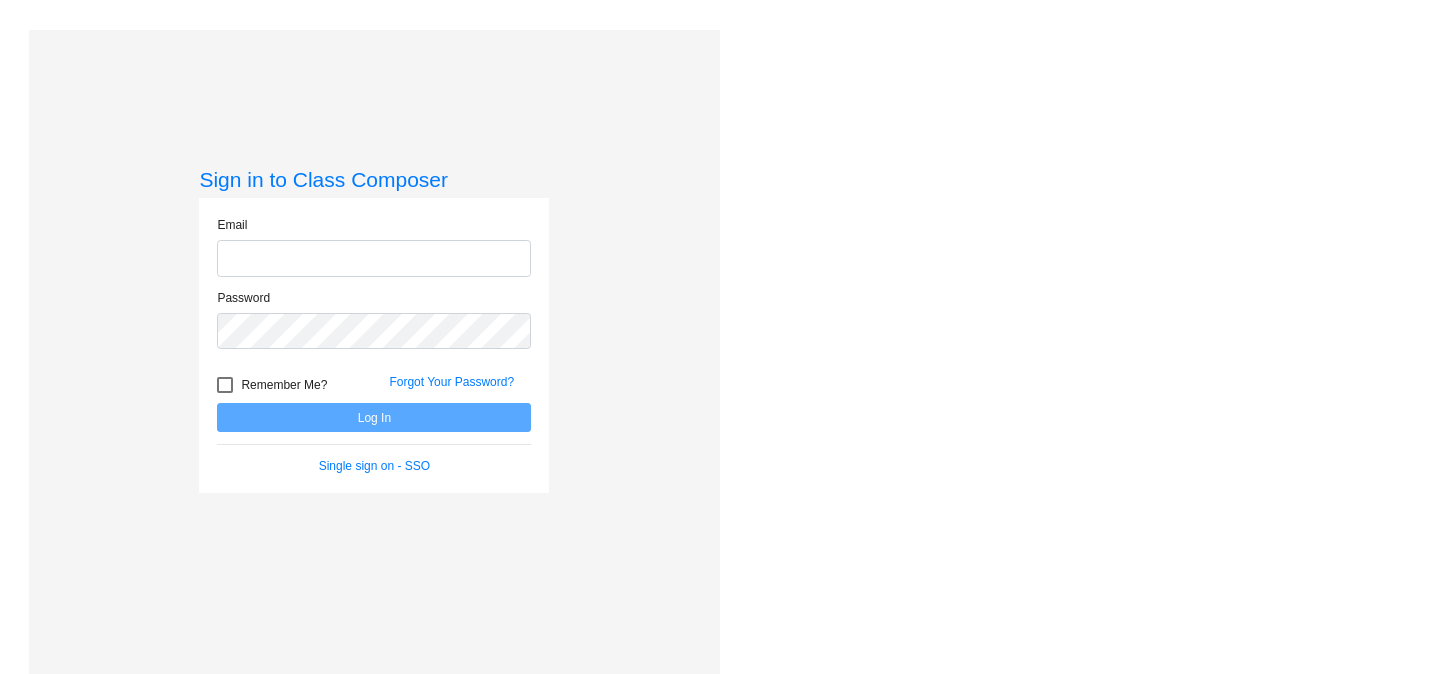 scroll, scrollTop: 0, scrollLeft: 0, axis: both 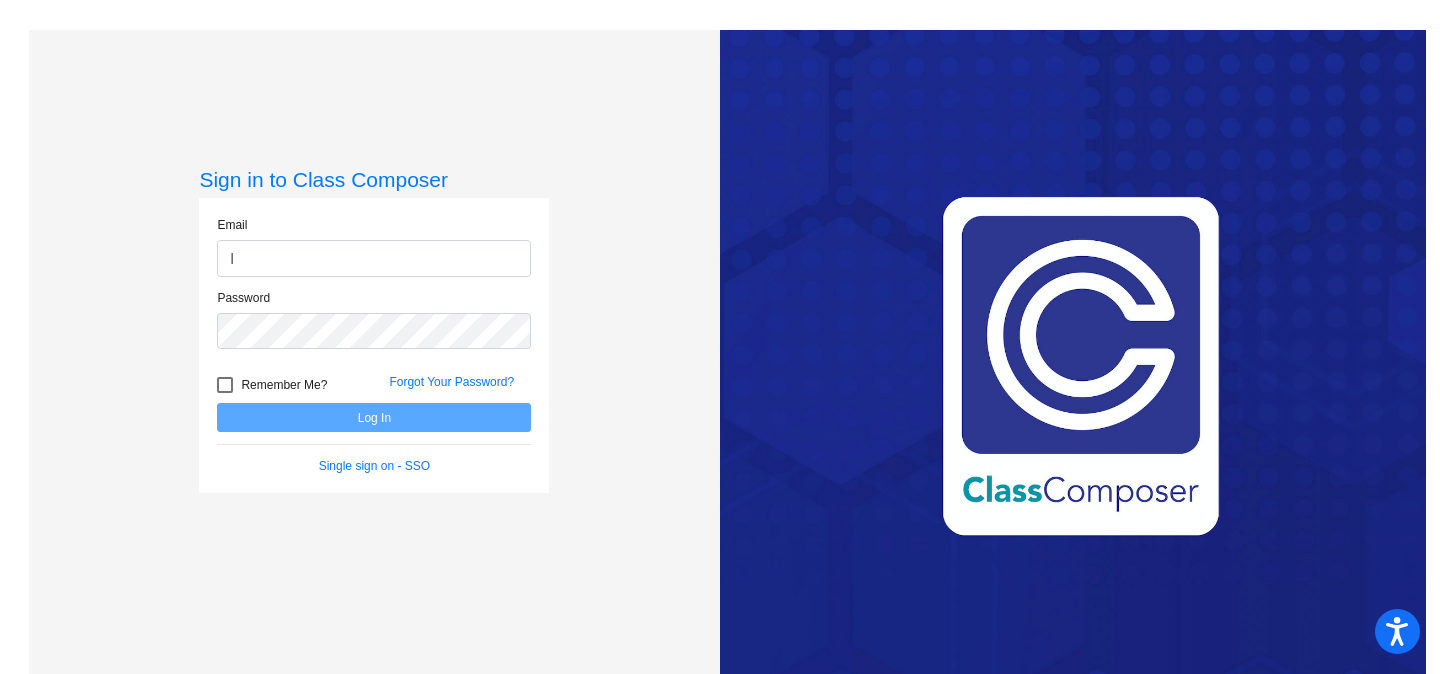 type on "[PERSON_NAME][EMAIL_ADDRESS][PERSON_NAME][DOMAIN_NAME]" 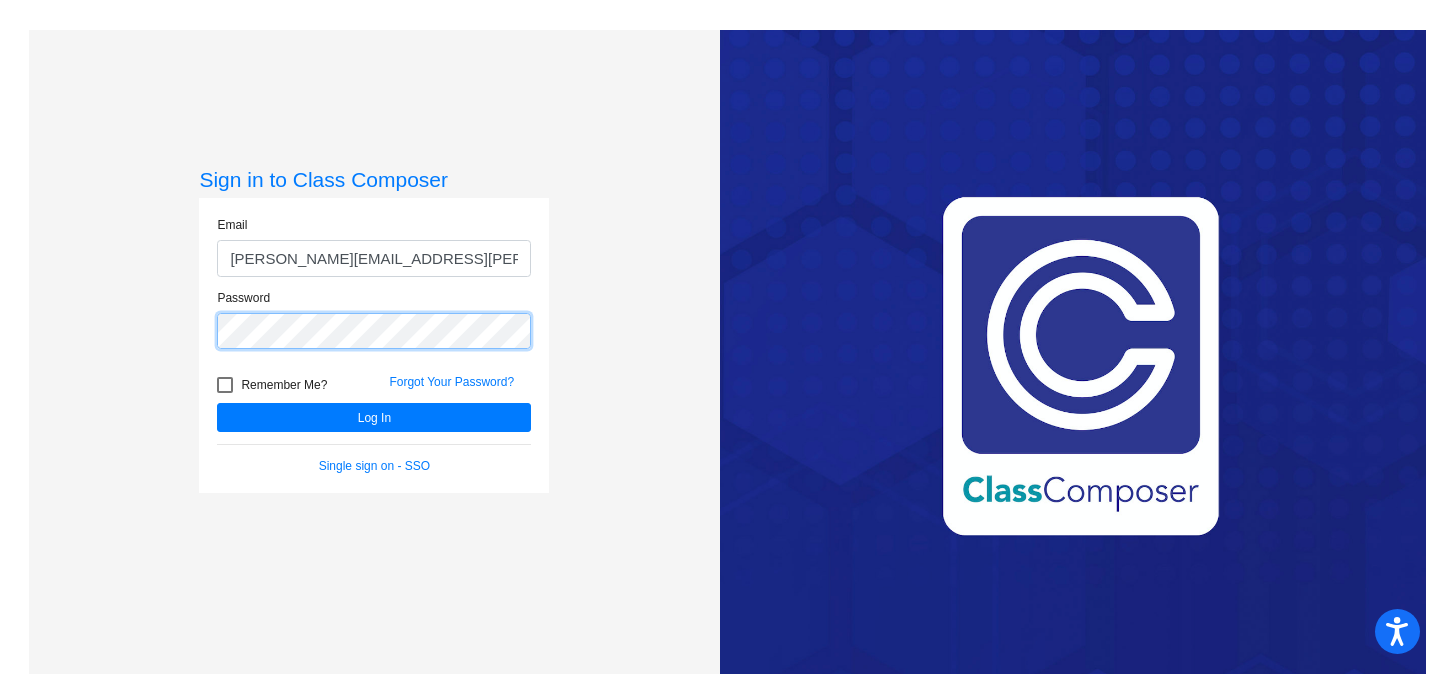 click on "Log In" 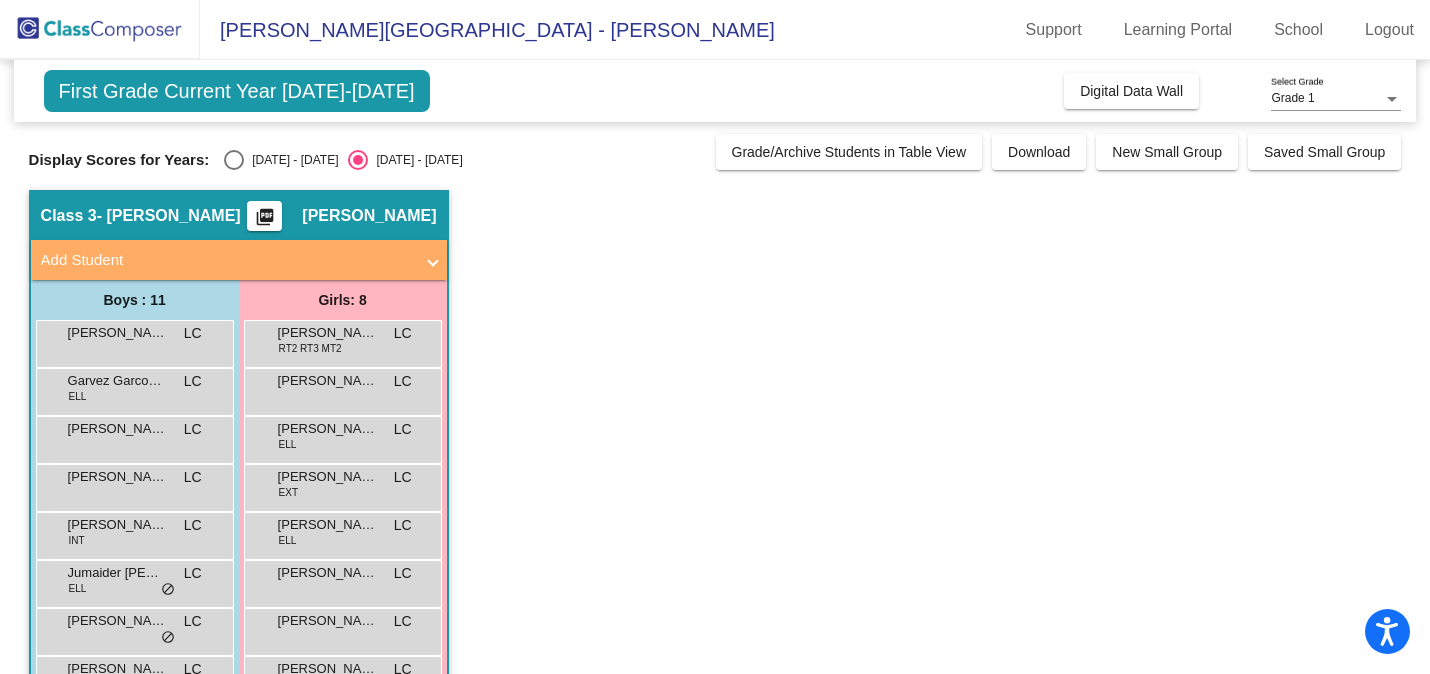 scroll, scrollTop: 206, scrollLeft: 0, axis: vertical 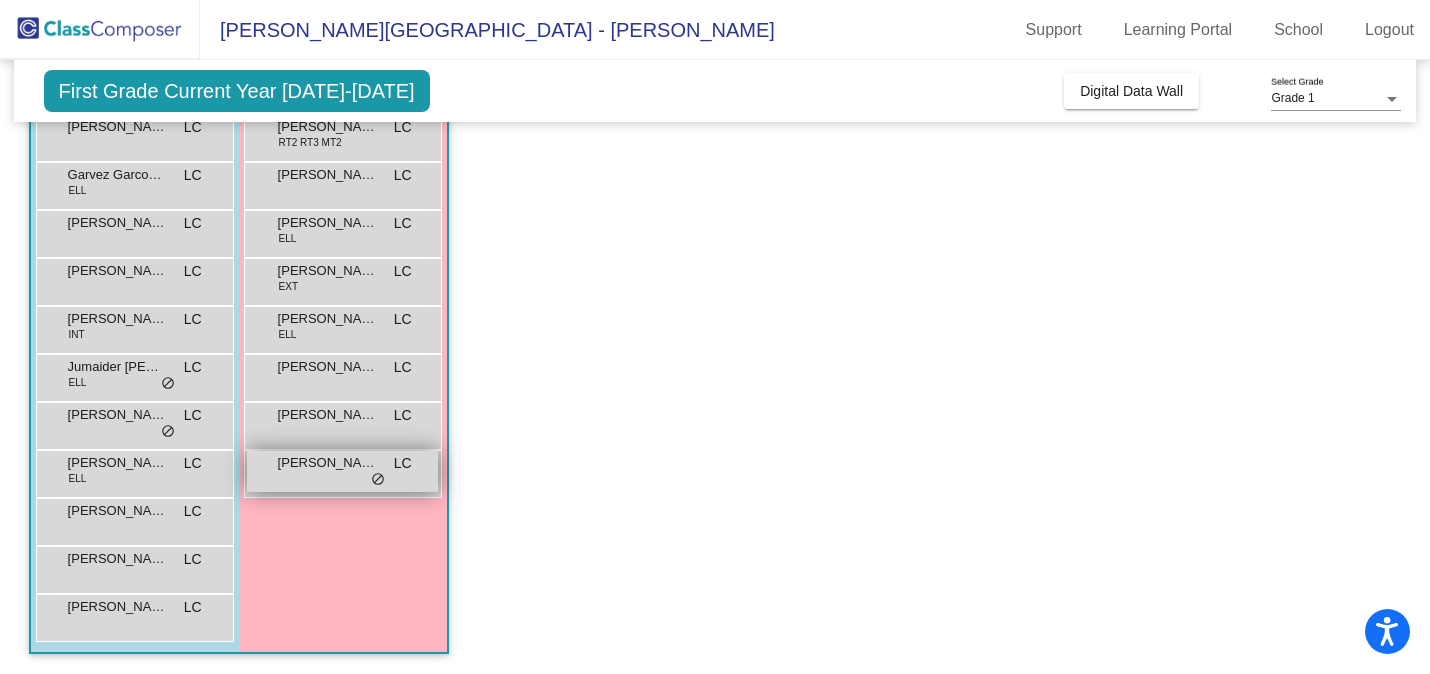 click on "do_not_disturb_alt" at bounding box center (378, 480) 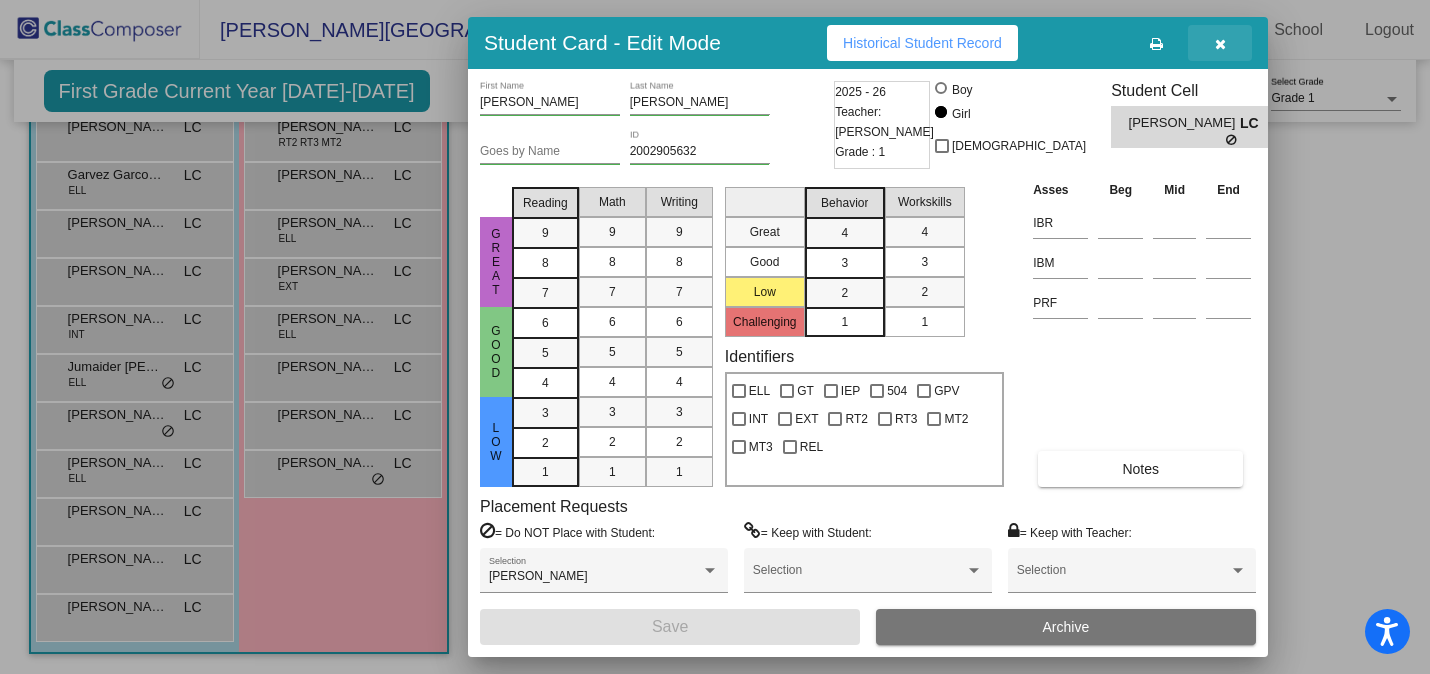 click at bounding box center (1220, 43) 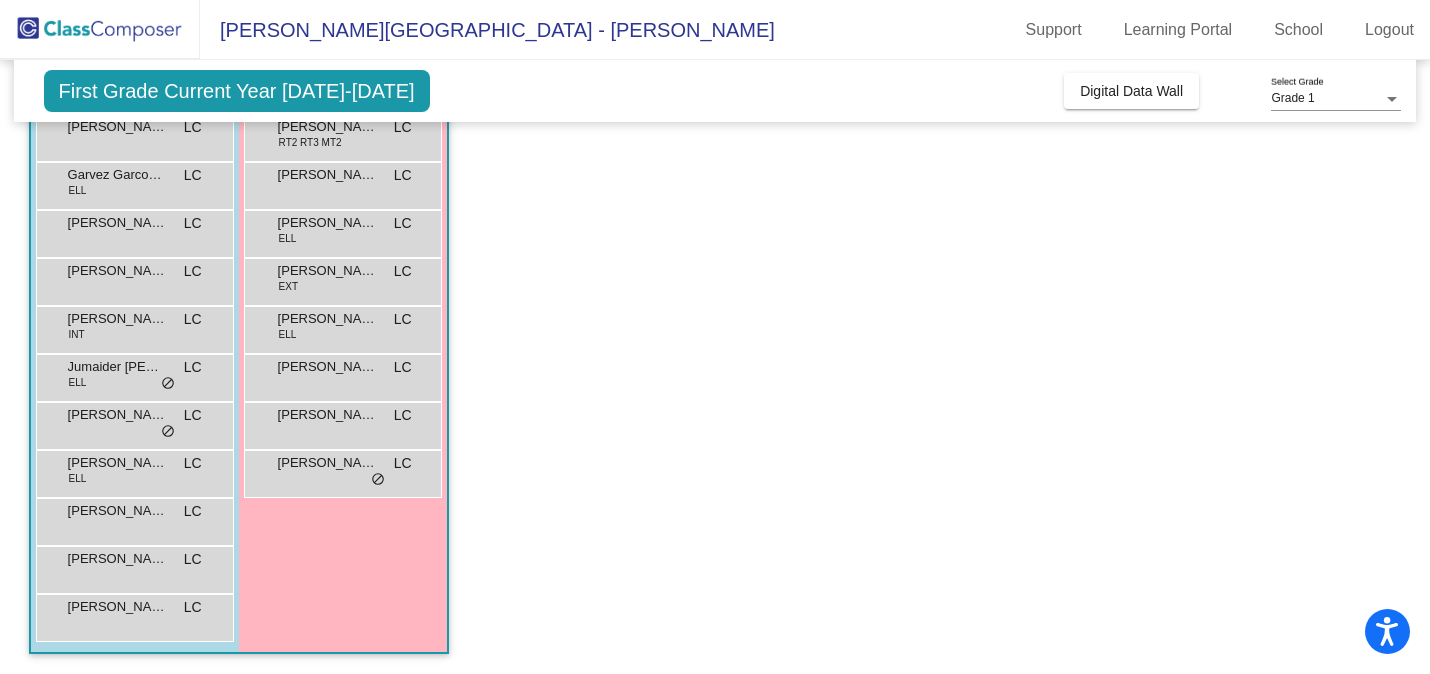 click on "Class 3   - [PERSON_NAME]  picture_as_pdf [PERSON_NAME]  Add Student  First Name Last Name Student Id  (Recommended)   Boy   Girl   [DEMOGRAPHIC_DATA] Add Close  Boys : 11  [PERSON_NAME] [PERSON_NAME] lock do_not_disturb_alt Garvez Garcon Chary [PERSON_NAME] lock do_not_disturb_alt [PERSON_NAME] LC lock do_not_disturb_alt [PERSON_NAME] LC lock do_not_disturb_alt [PERSON_NAME] INT LC lock do_not_disturb_alt Jumaider Bazelias [PERSON_NAME] LC lock do_not_disturb_alt Karsyn [PERSON_NAME] lock do_not_disturb_alt [PERSON_NAME] [PERSON_NAME] lock do_not_disturb_alt [PERSON_NAME] LC lock do_not_disturb_alt Rey [PERSON_NAME] lock do_not_disturb_alt [PERSON_NAME] LC lock do_not_disturb_alt Girls: 8 [PERSON_NAME] RT2 RT3 MT2 LC lock do_not_disturb_alt [PERSON_NAME] LC lock do_not_disturb_alt [PERSON_NAME] [PERSON_NAME] lock do_not_disturb_alt [PERSON_NAME] EXT LC lock do_not_disturb_alt [PERSON_NAME] [PERSON_NAME] lock do_not_disturb_alt Kinsleigh [PERSON_NAME] lock do_not_disturb_alt [PERSON_NAME] LC lock do_not_disturb_alt [PERSON_NAME] LC" 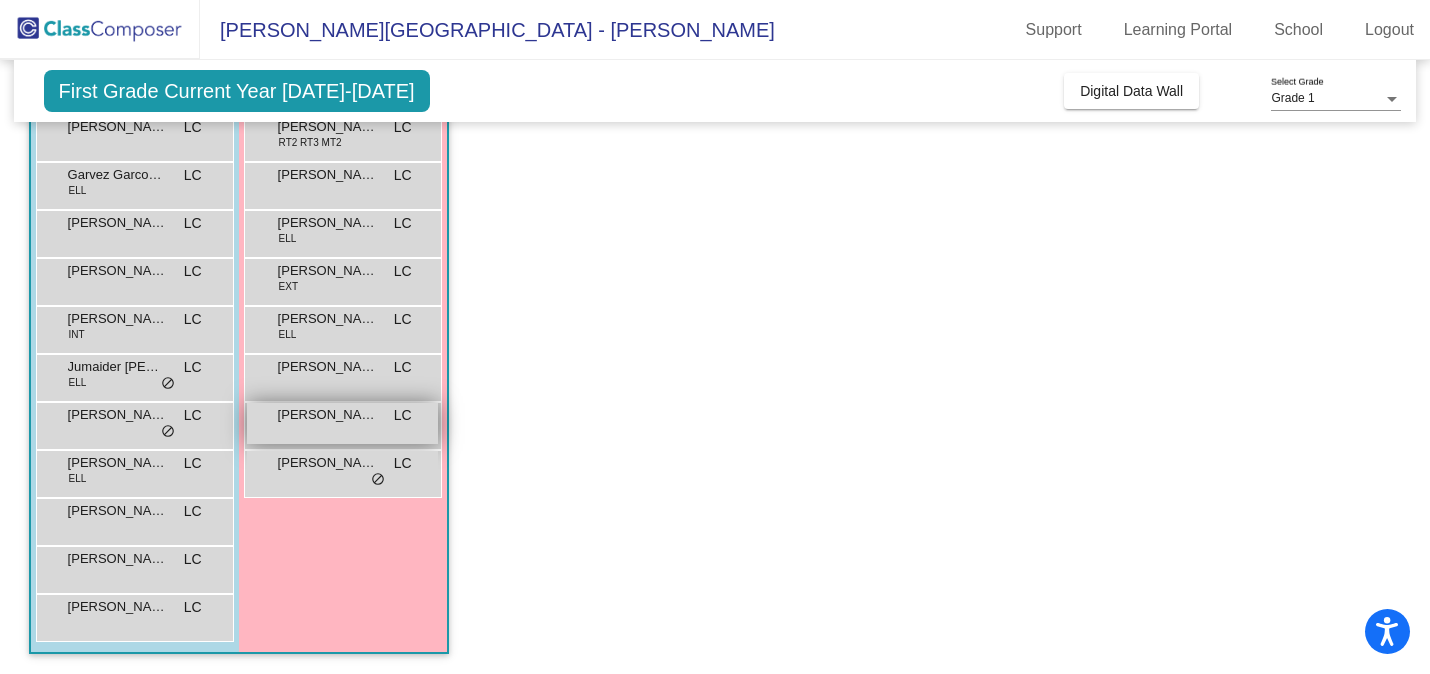 click on "[PERSON_NAME]" at bounding box center (328, 415) 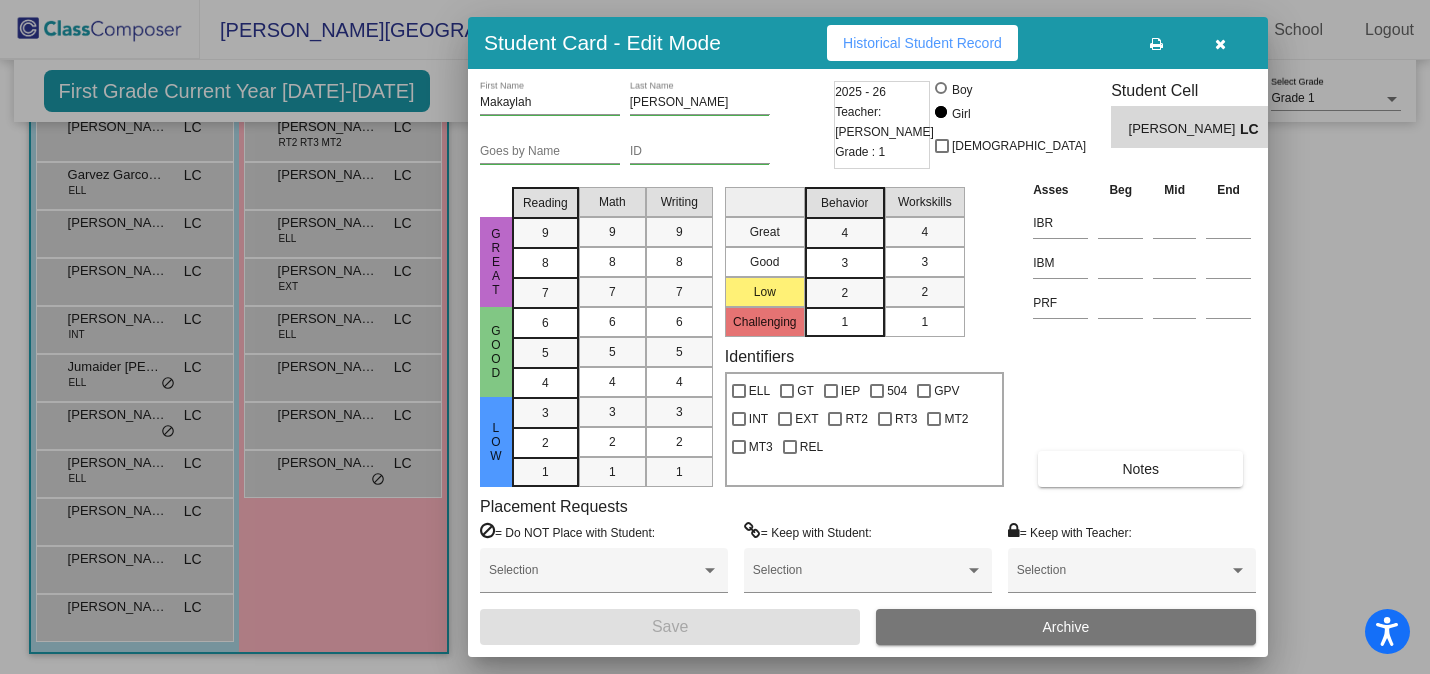 scroll, scrollTop: 0, scrollLeft: 0, axis: both 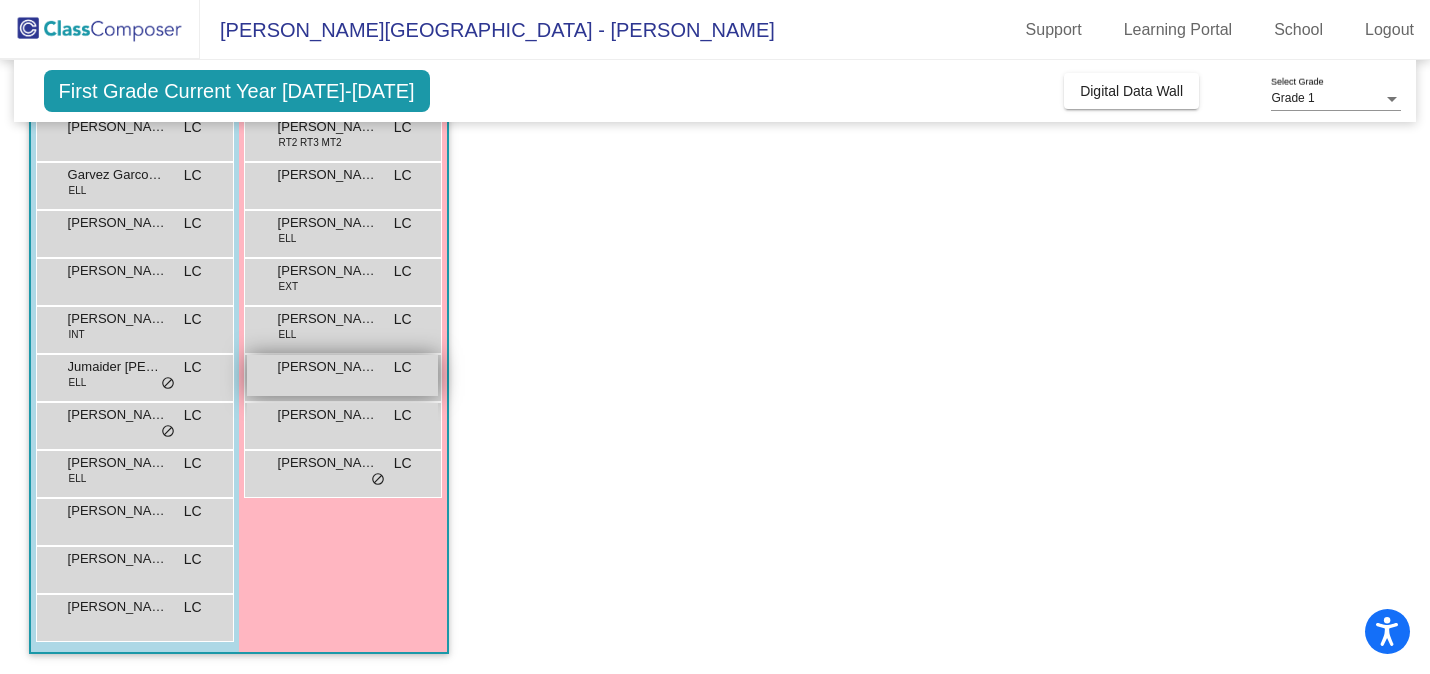 click on "[PERSON_NAME]" at bounding box center [328, 367] 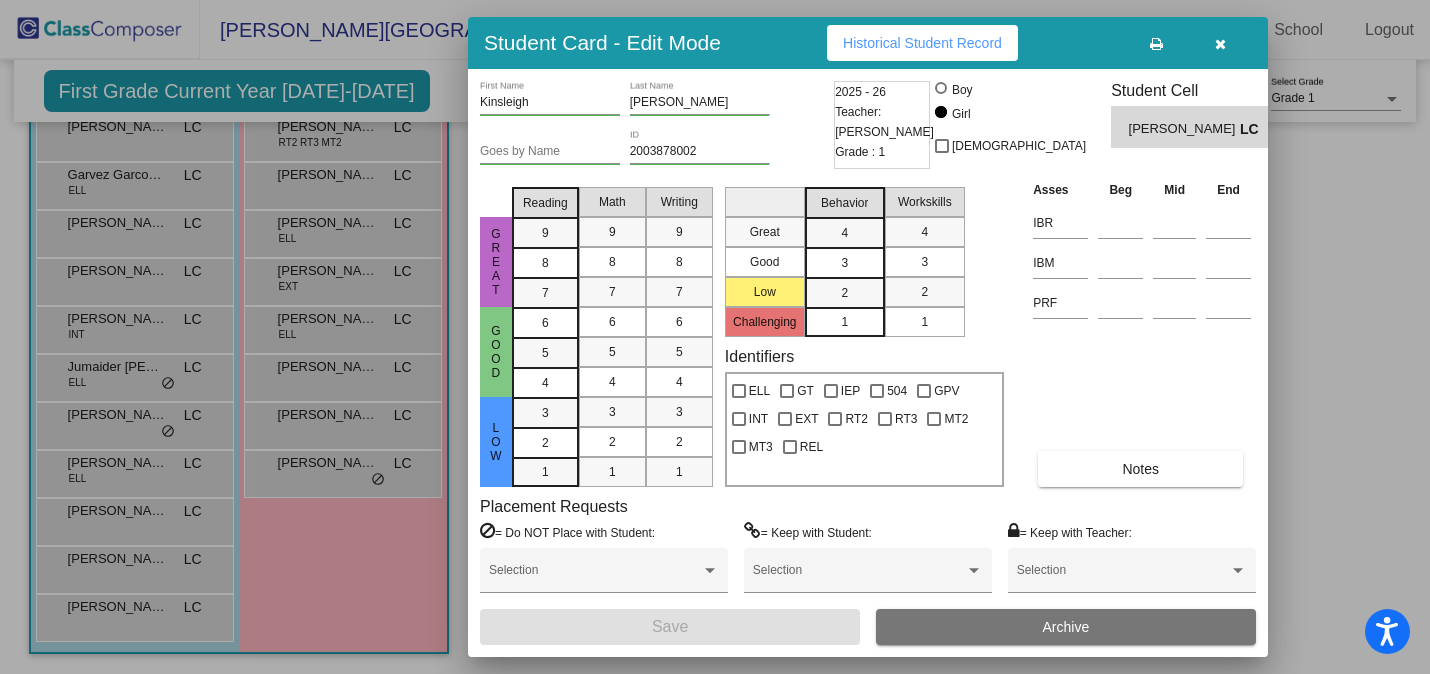 click at bounding box center (715, 337) 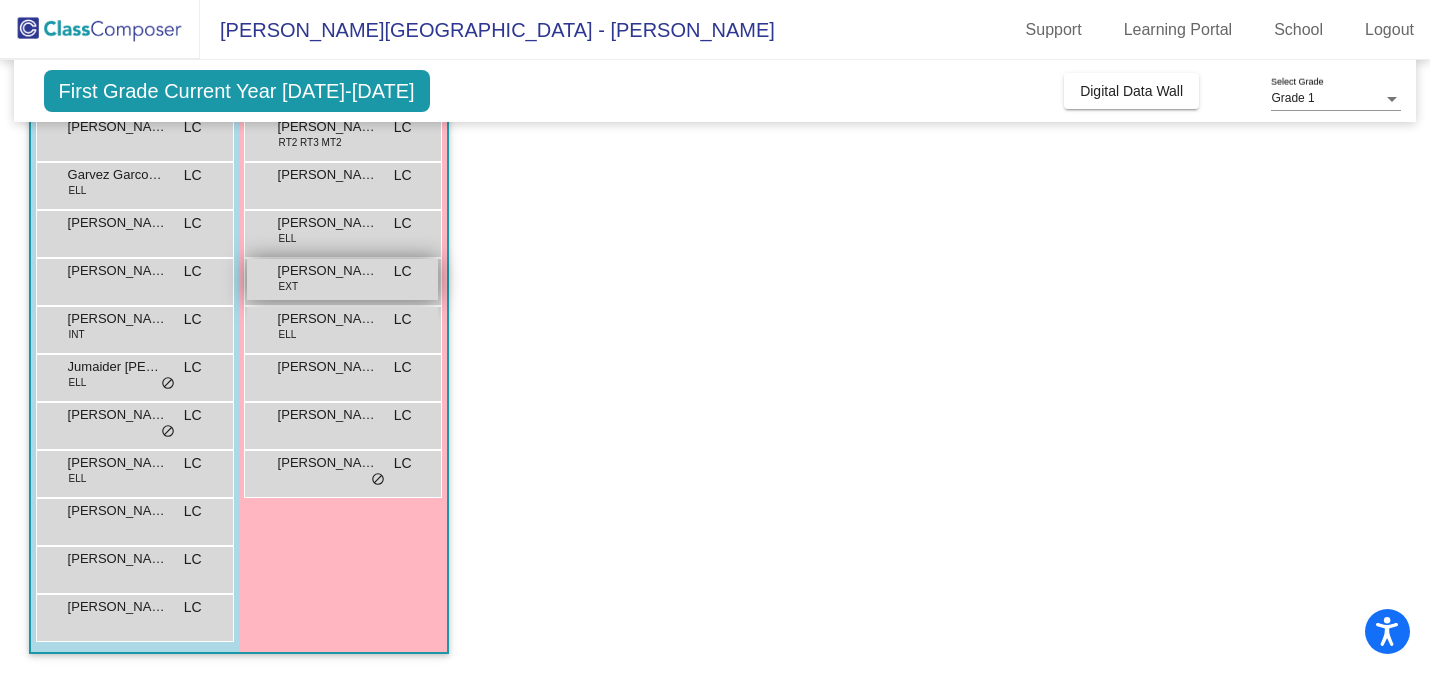 click on "[PERSON_NAME]" at bounding box center [328, 271] 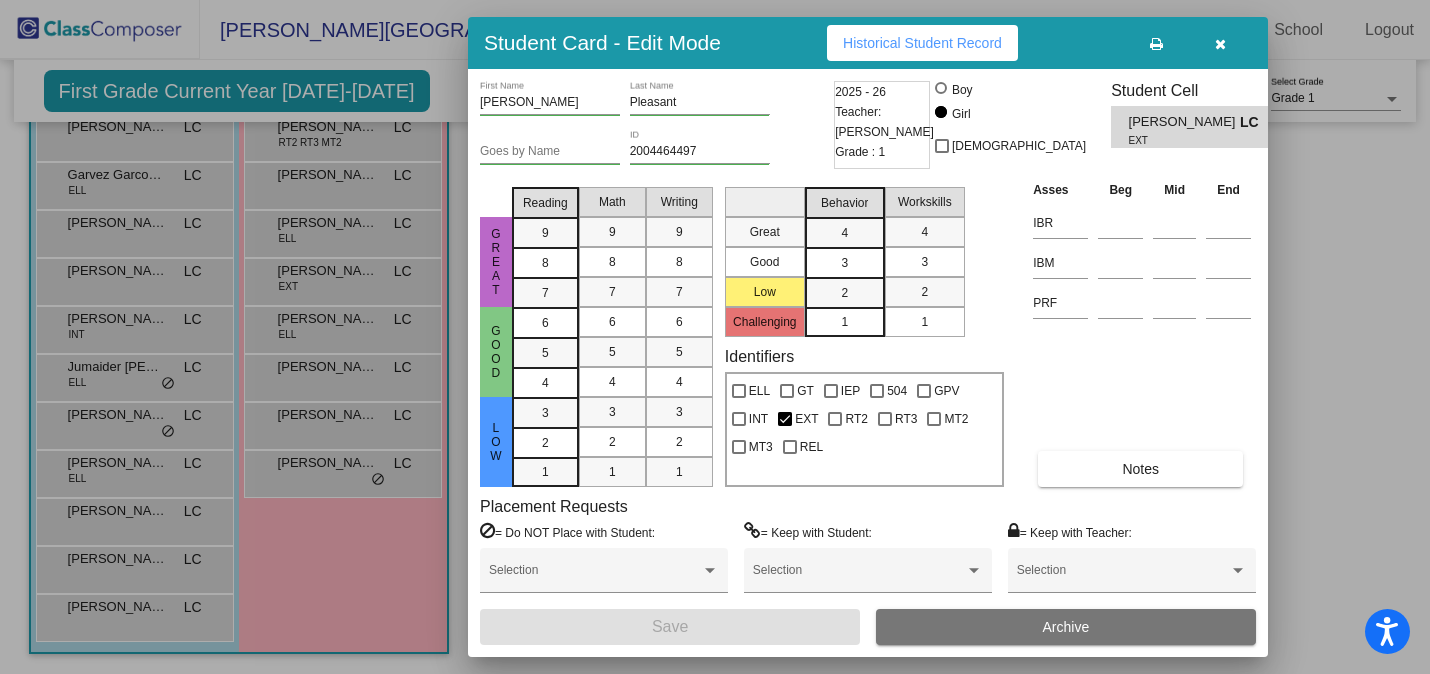 scroll, scrollTop: 0, scrollLeft: 0, axis: both 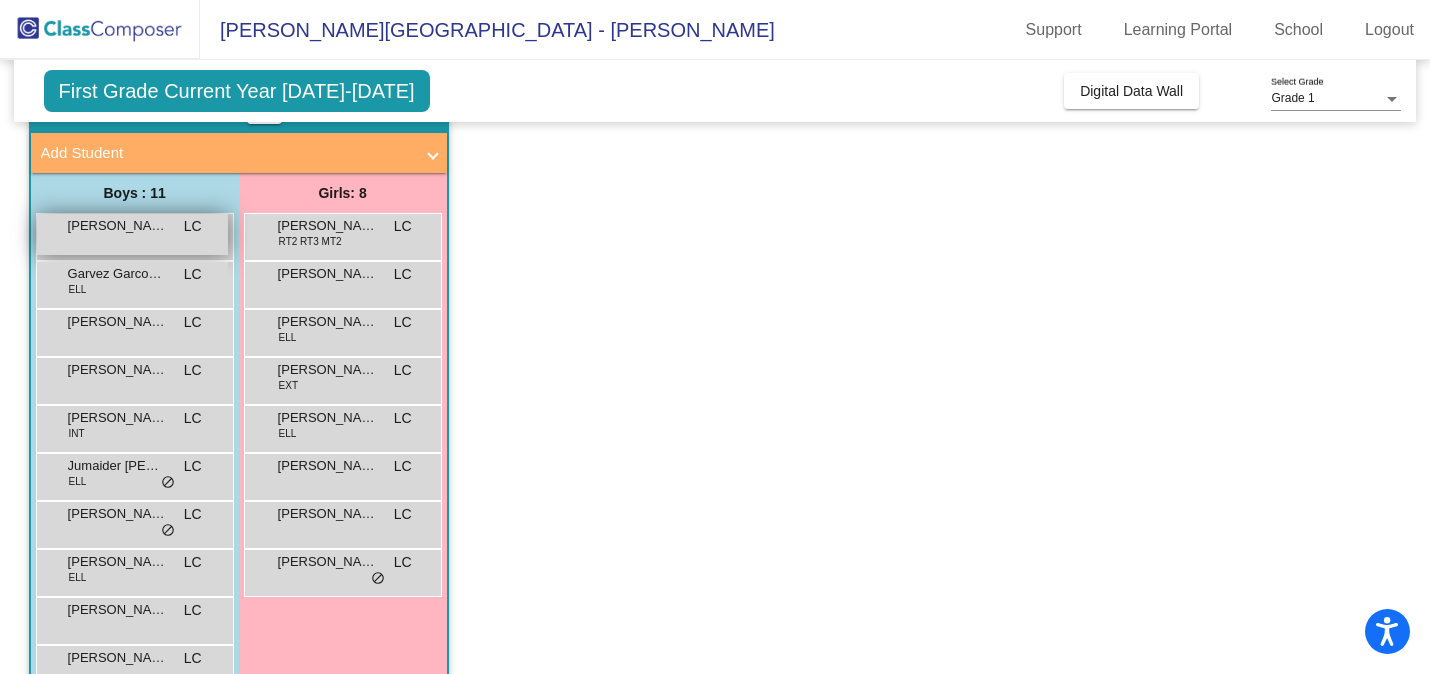 click on "[PERSON_NAME]" at bounding box center [118, 226] 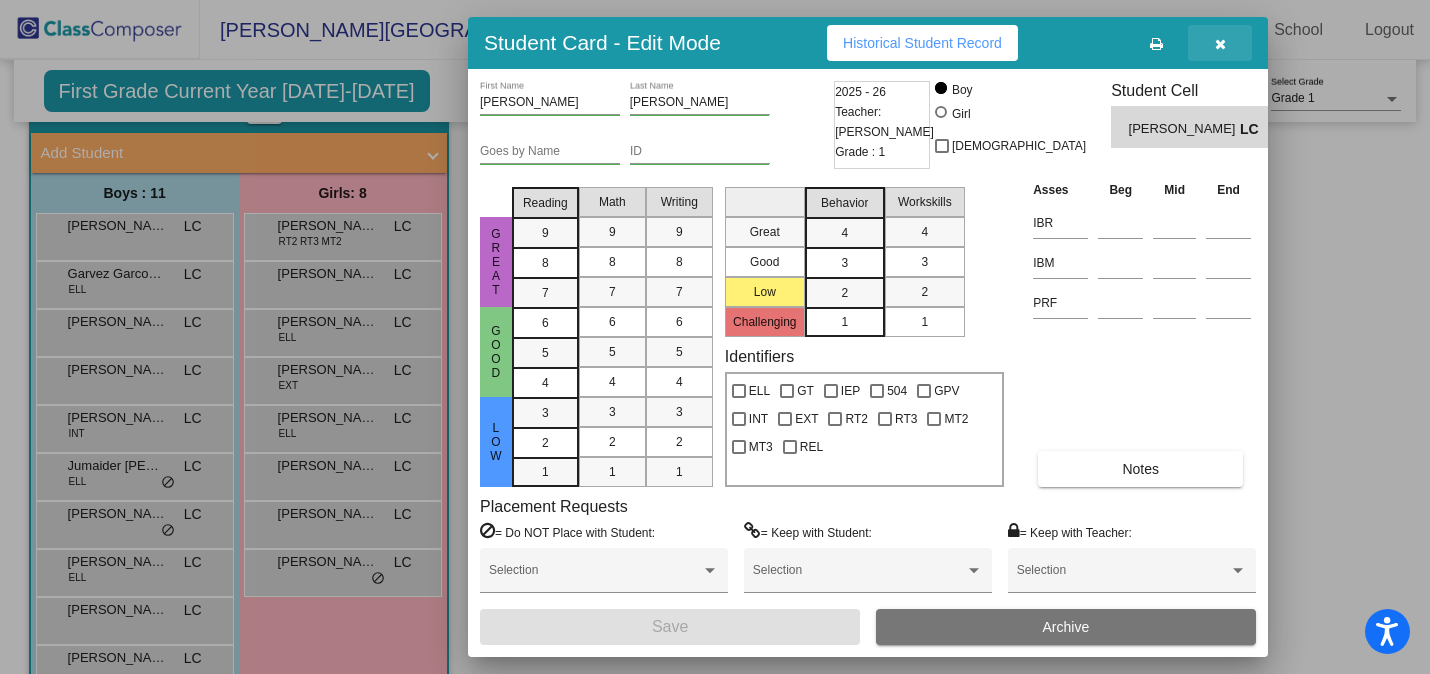 click at bounding box center [1220, 44] 